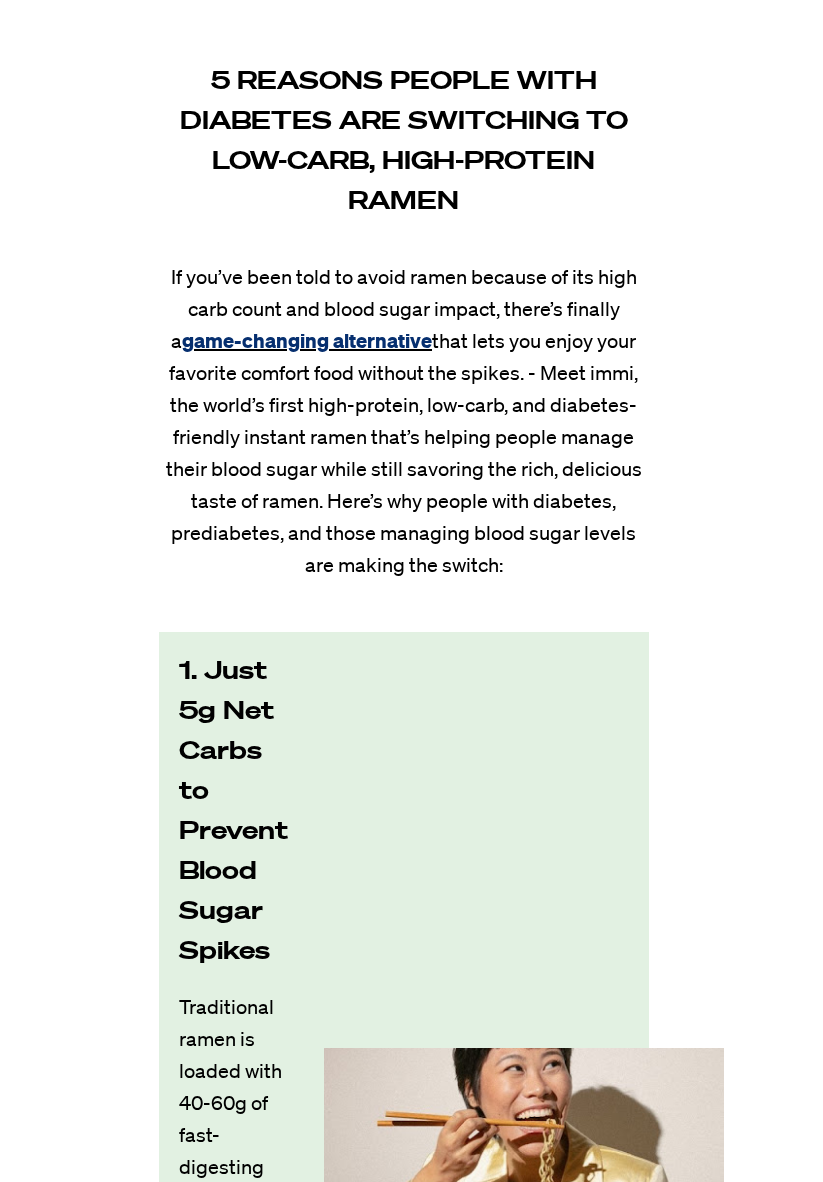 scroll, scrollTop: 34, scrollLeft: 0, axis: vertical 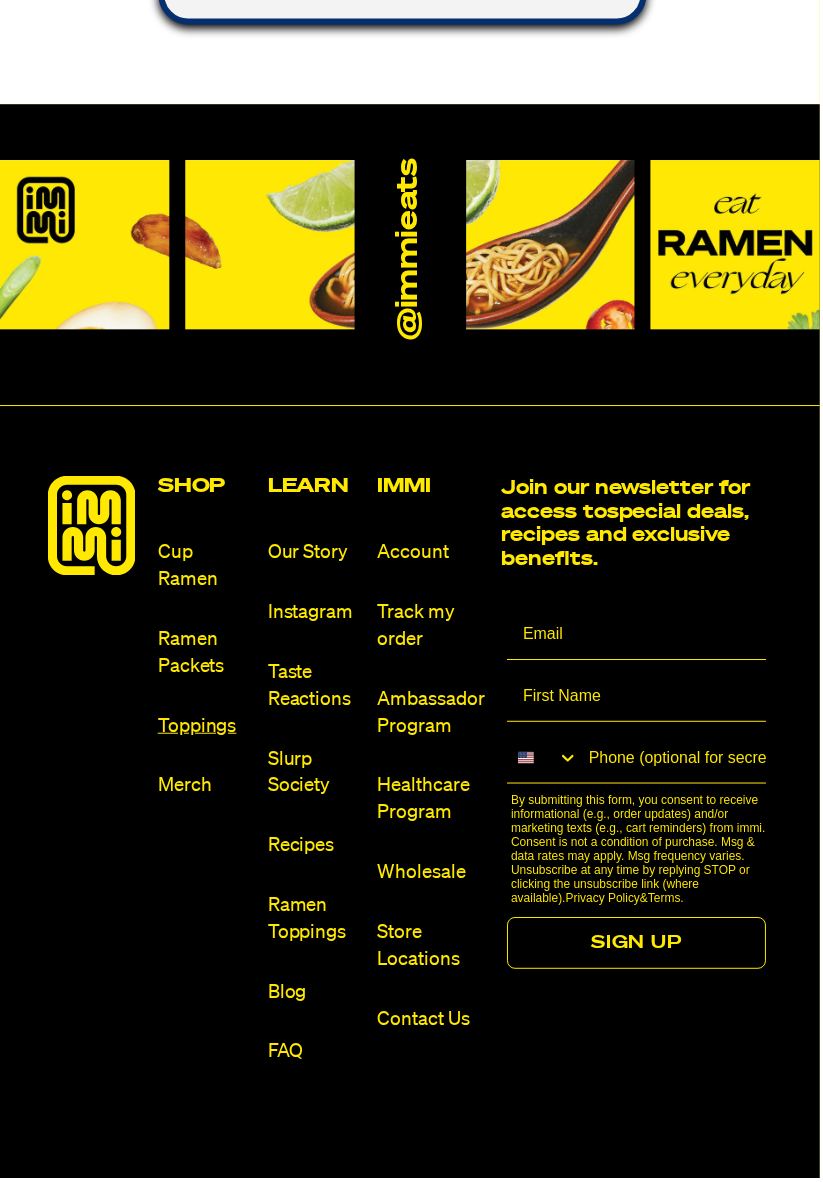 click on "Toppings" at bounding box center [205, 729] 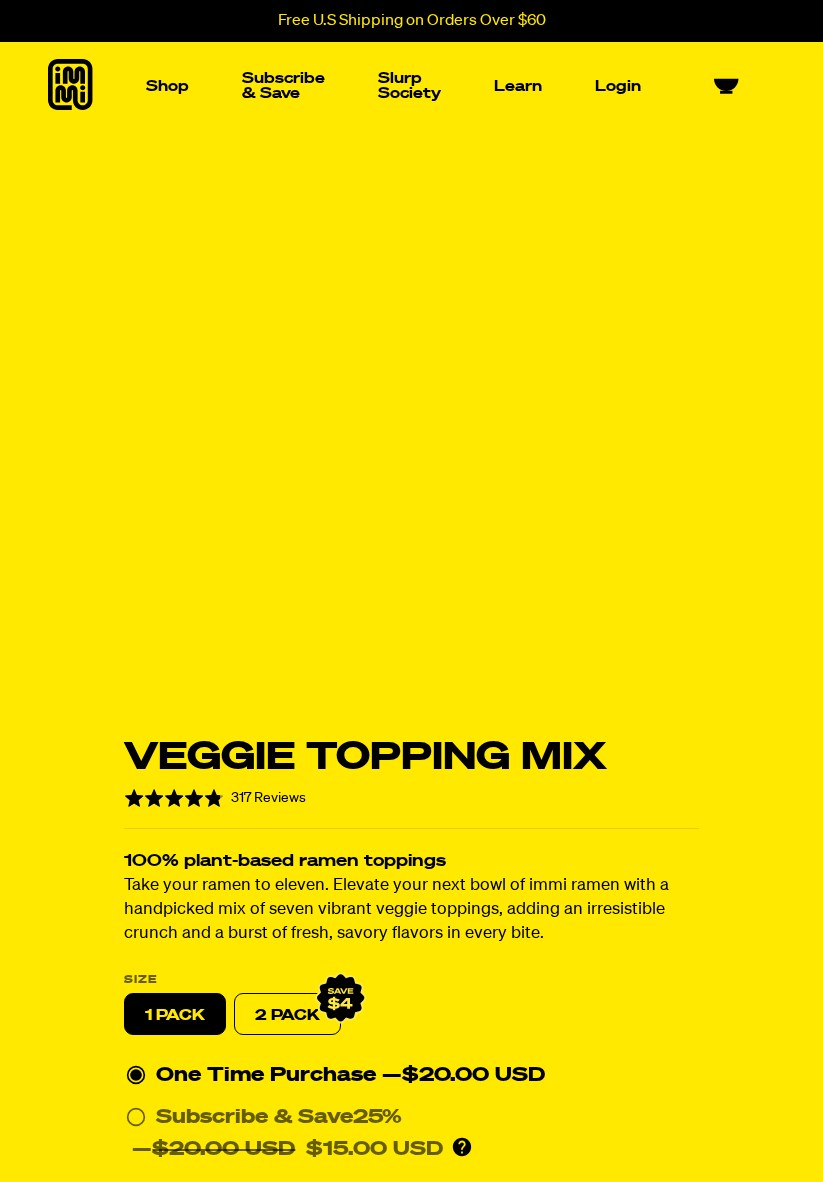 scroll, scrollTop: 0, scrollLeft: 0, axis: both 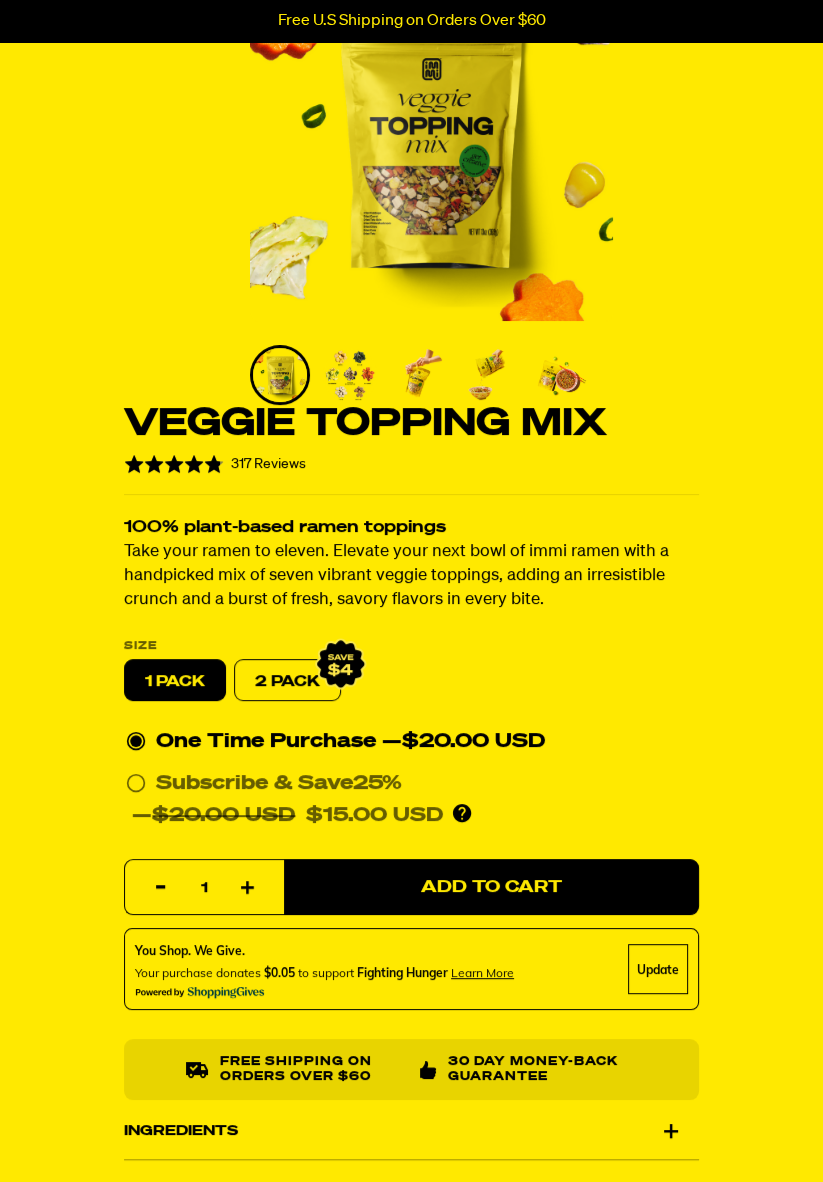 click on "Ingredients" at bounding box center (411, 1131) 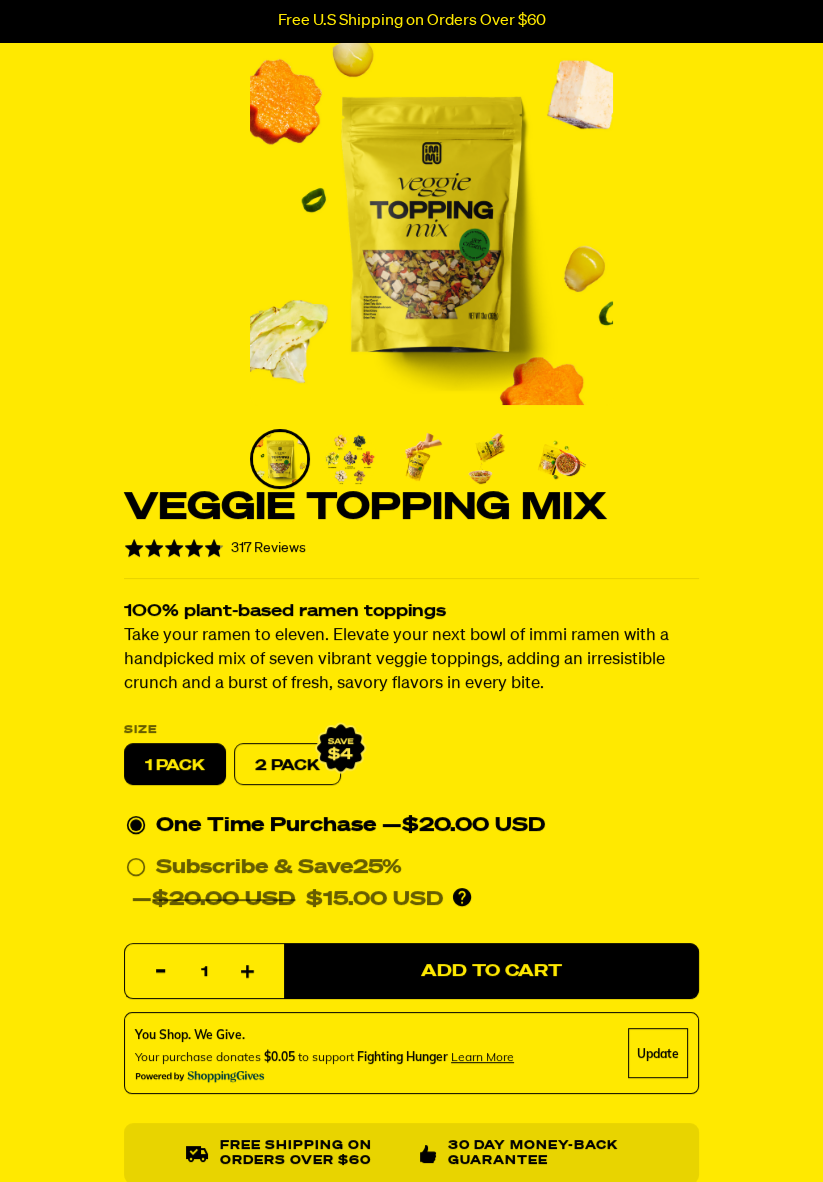 scroll, scrollTop: 0, scrollLeft: 0, axis: both 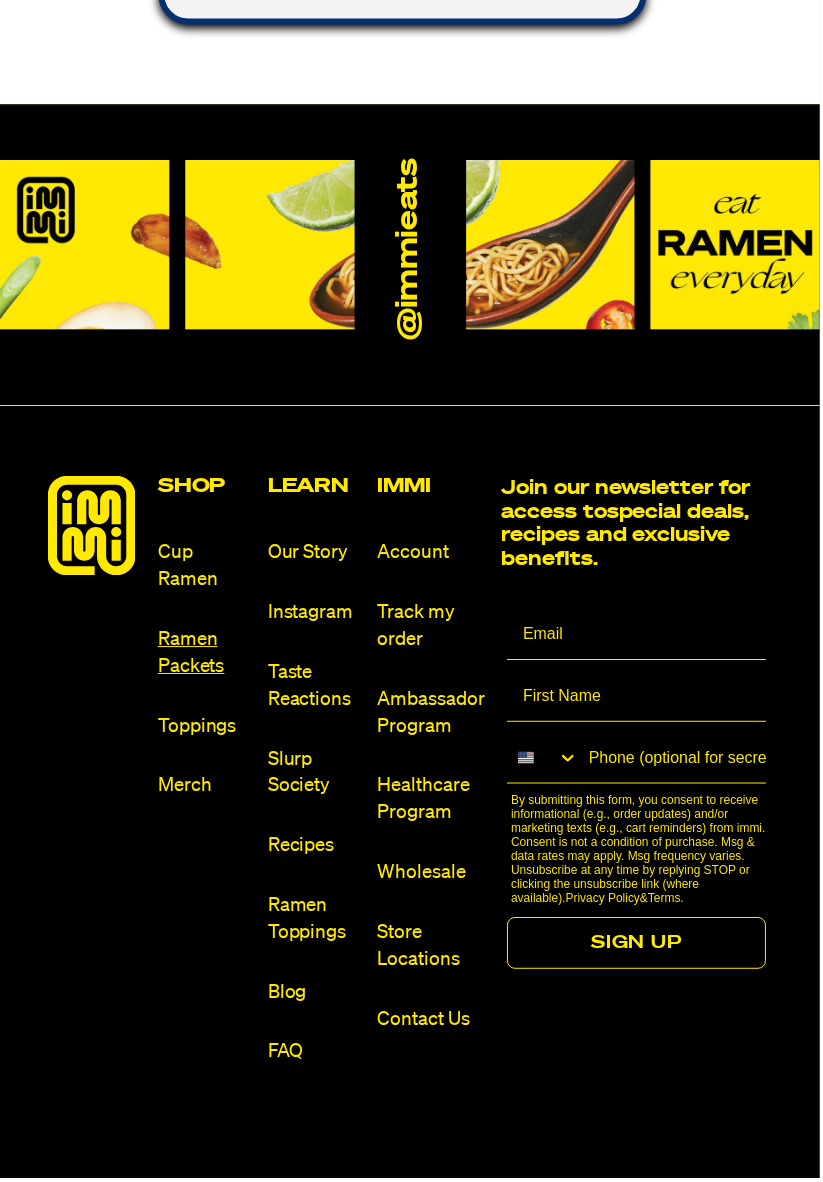 click on "Ramen Packets" at bounding box center [205, 656] 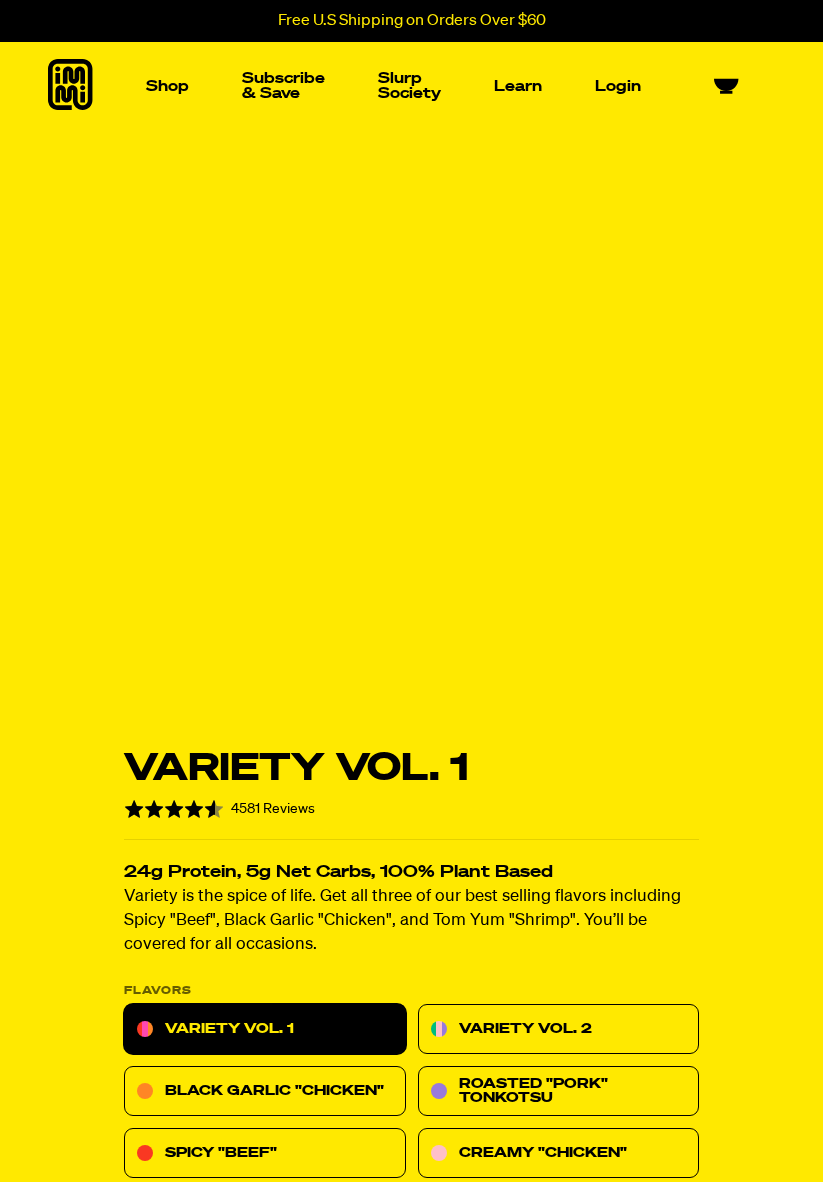 scroll, scrollTop: 0, scrollLeft: 0, axis: both 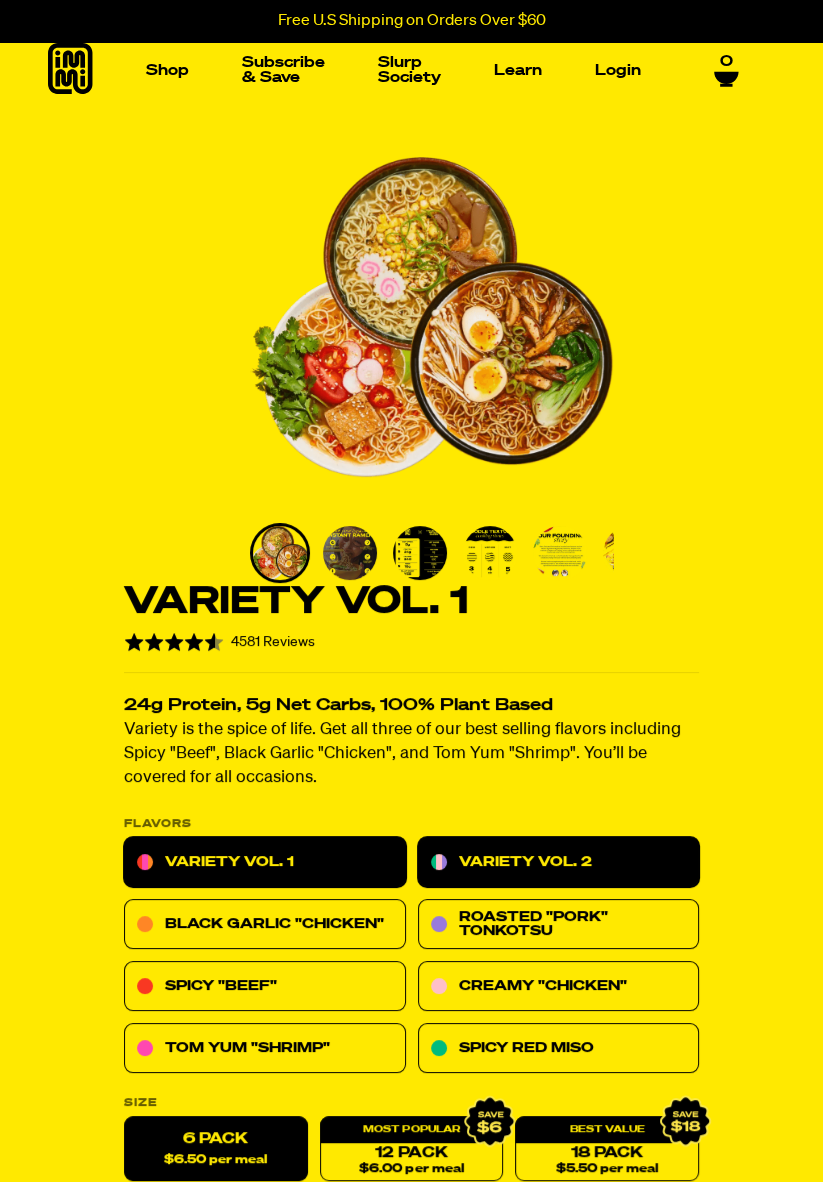 click on "Variety Vol. 2" at bounding box center [559, 862] 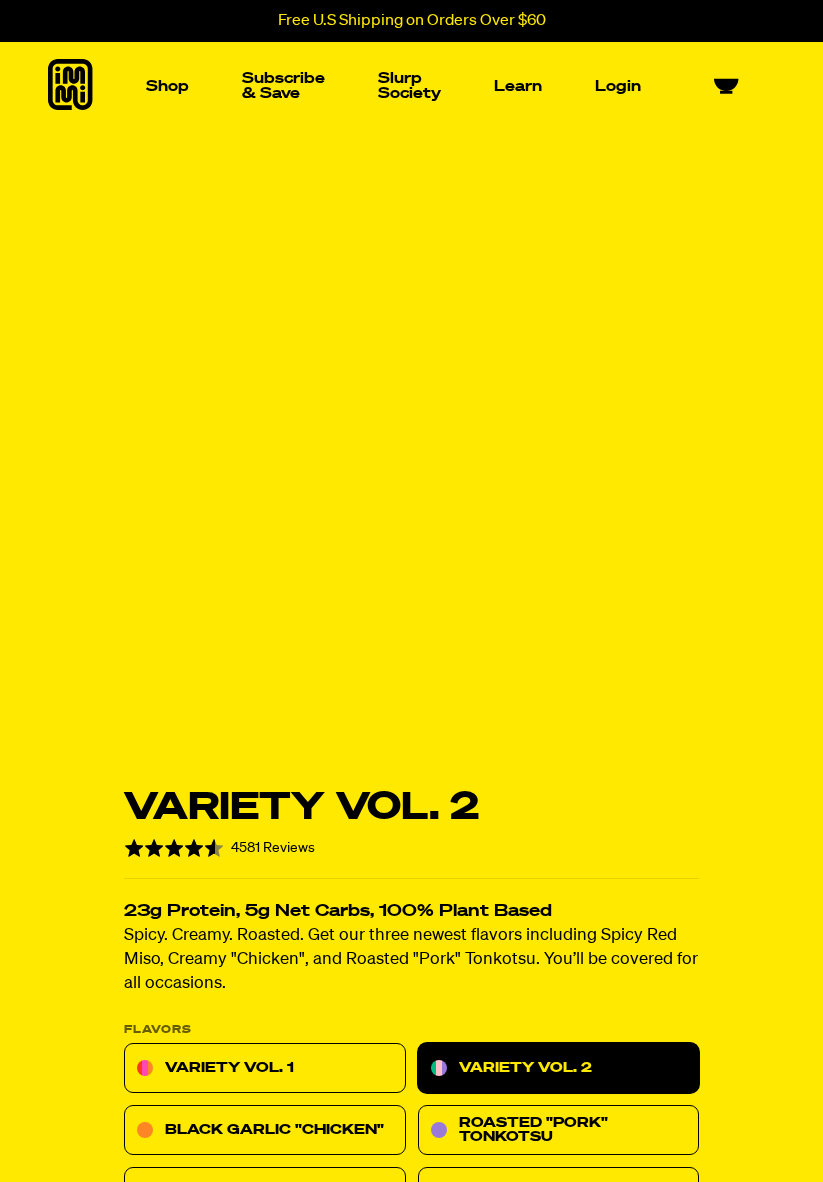 scroll, scrollTop: 0, scrollLeft: 0, axis: both 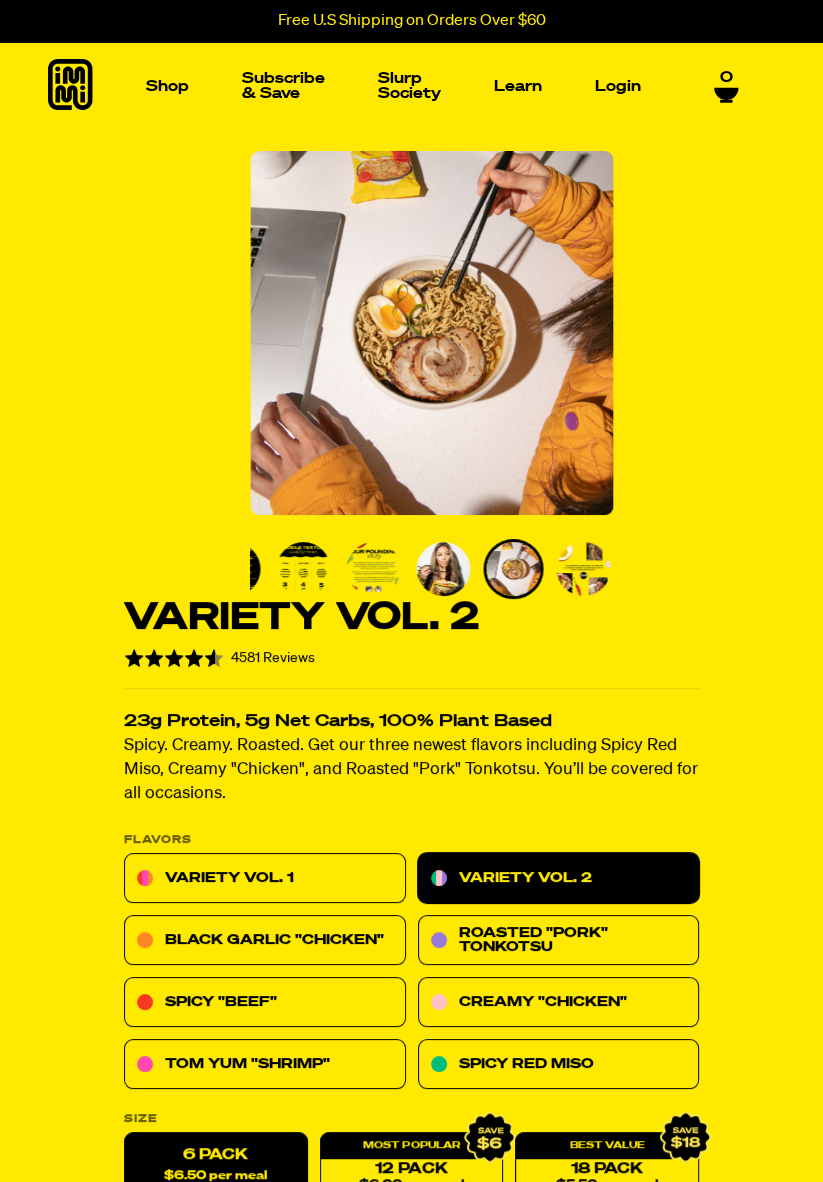 click at bounding box center (432, 333) 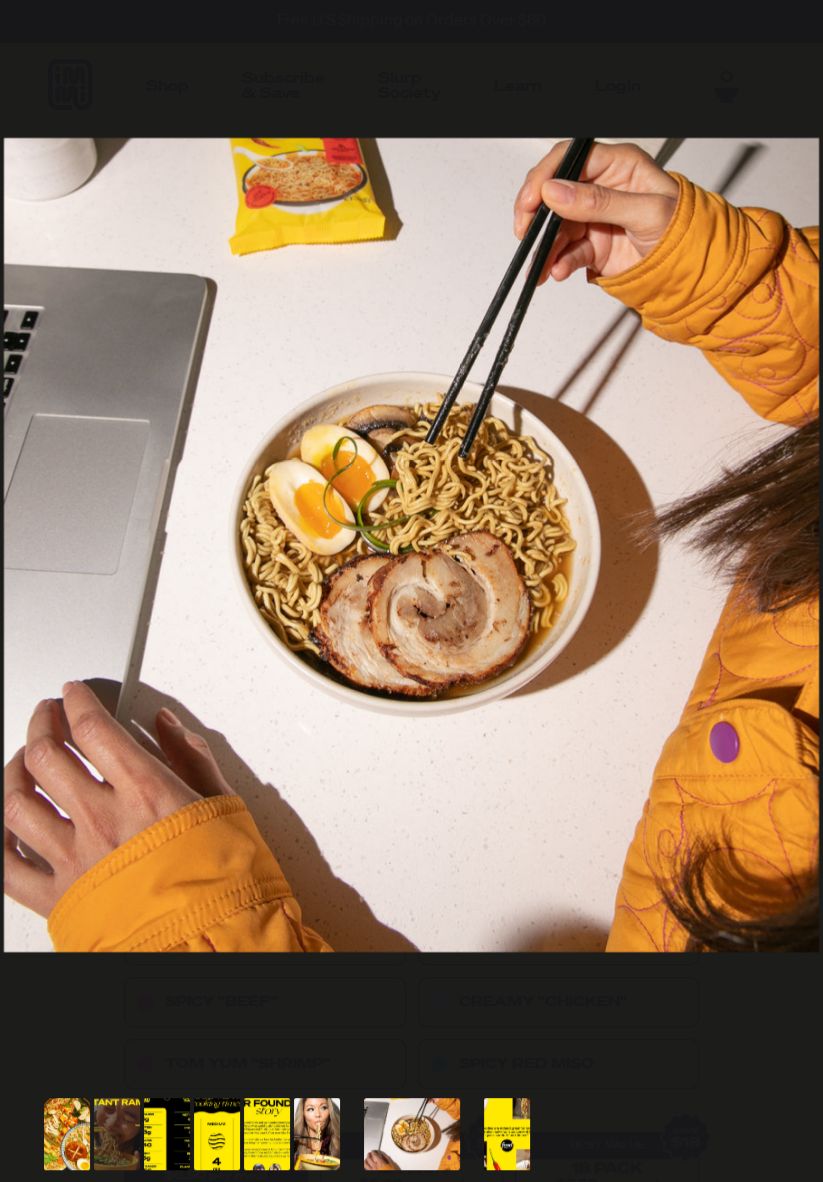click at bounding box center (411, 545) 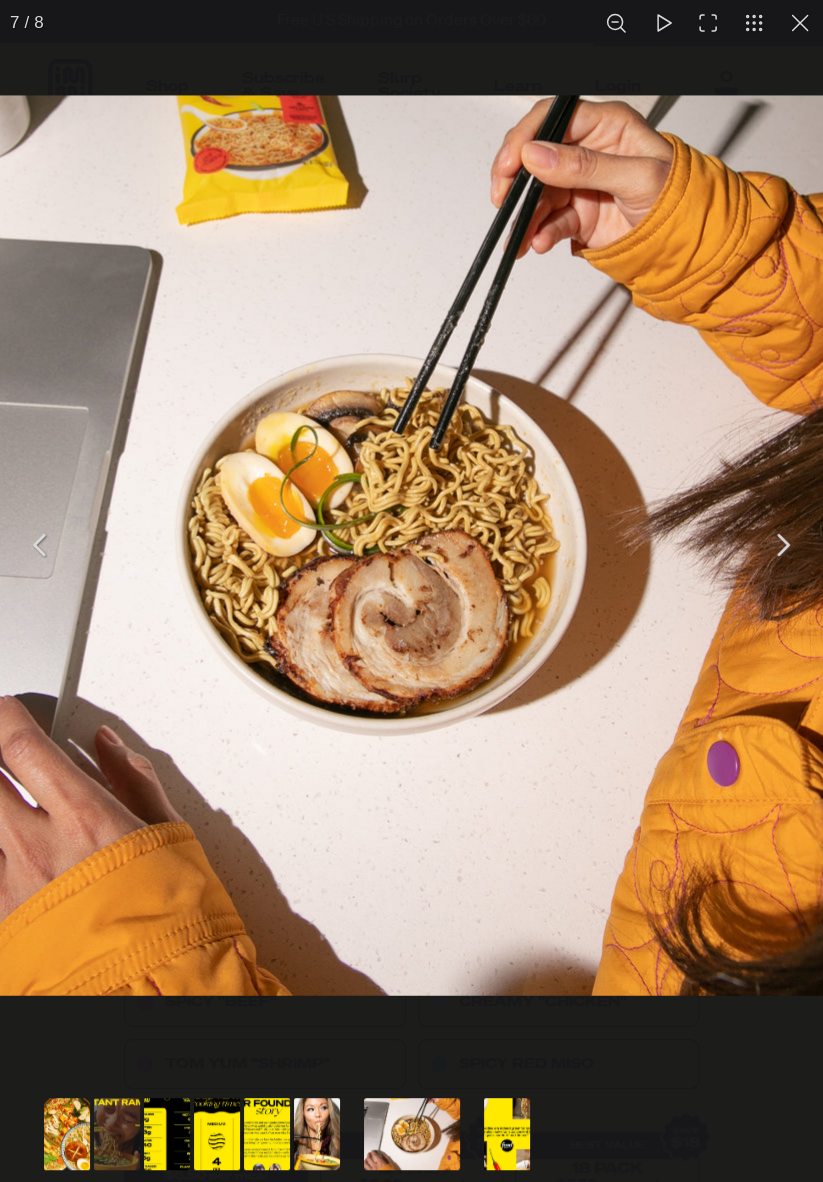 click at bounding box center [800, 23] 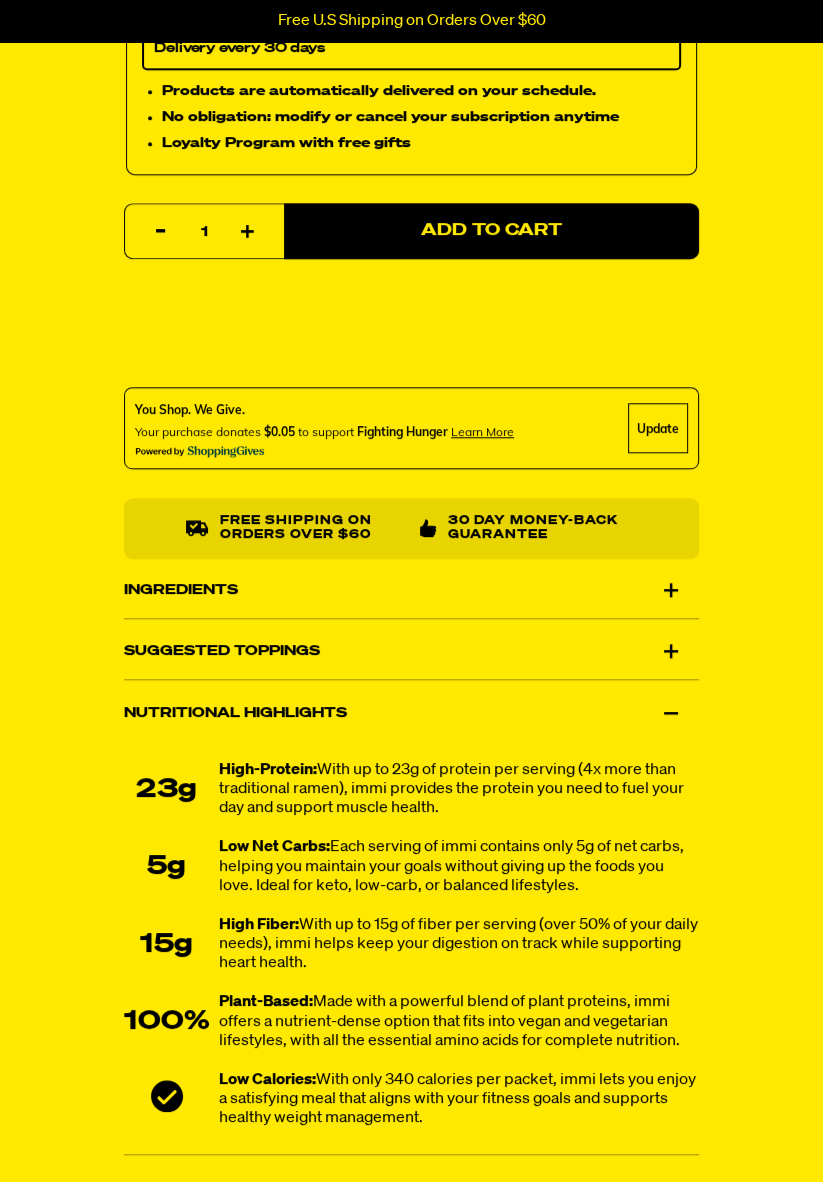 scroll, scrollTop: 1332, scrollLeft: 0, axis: vertical 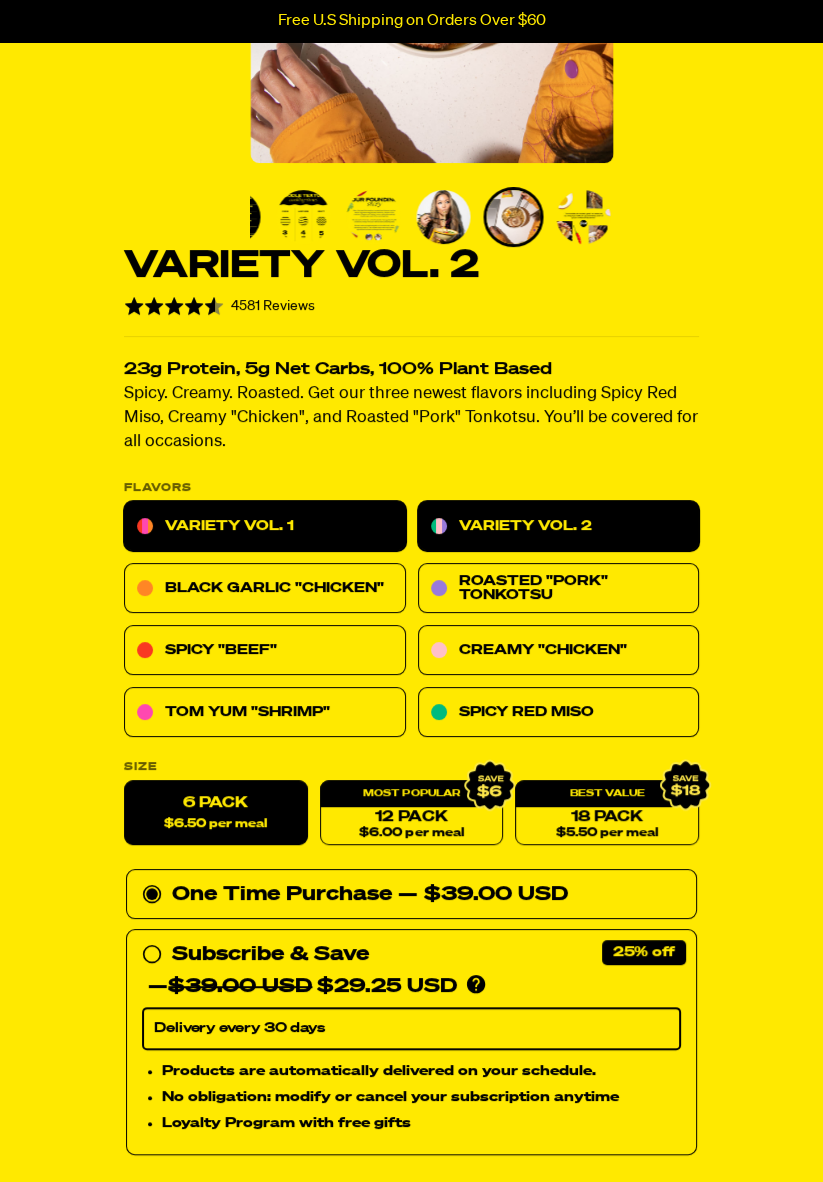 click on "Variety Vol. 1" at bounding box center (265, 526) 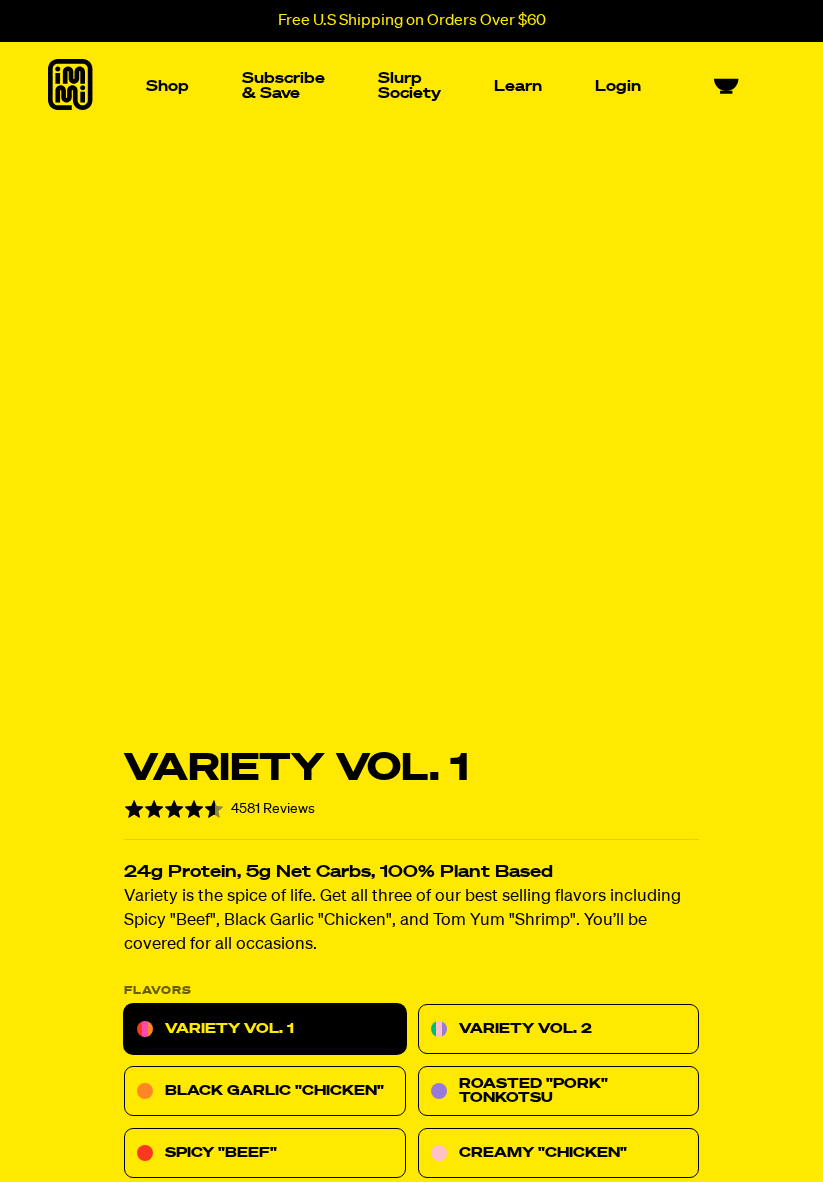 scroll, scrollTop: 0, scrollLeft: 0, axis: both 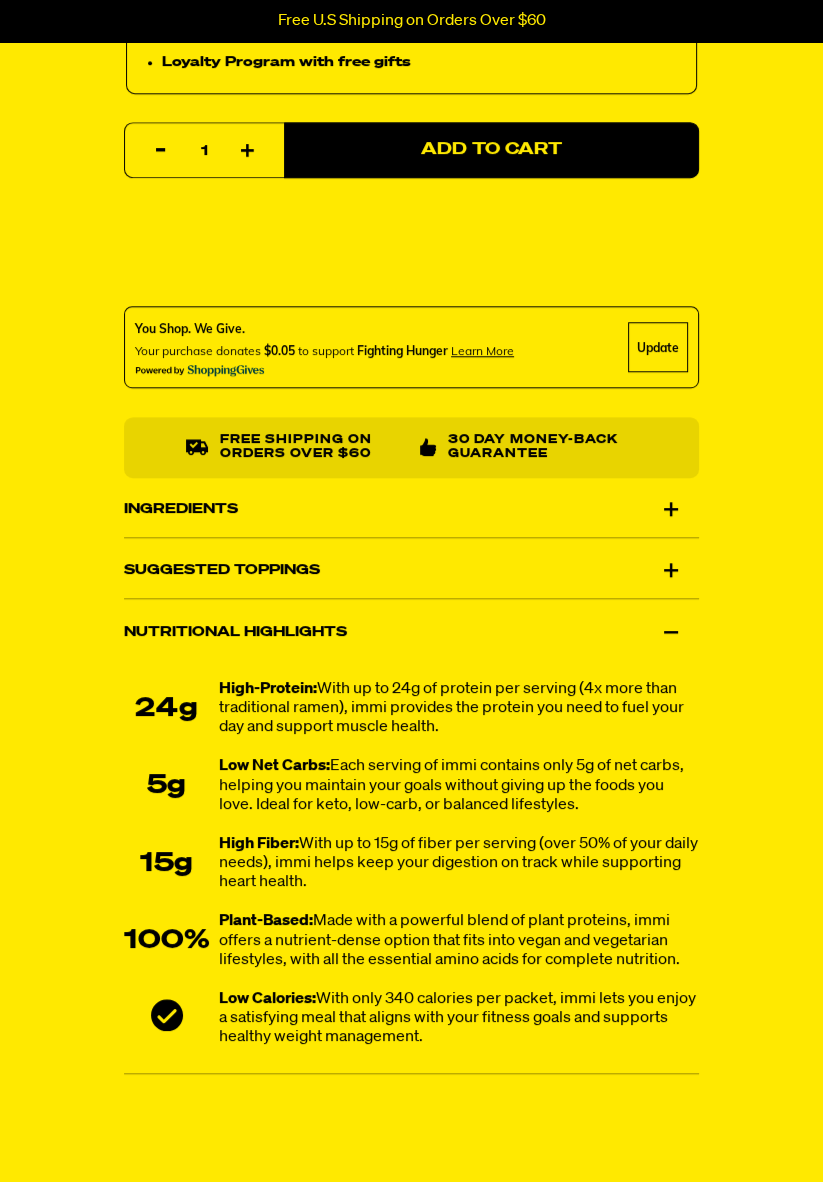 click on "Ingredients" at bounding box center (411, 509) 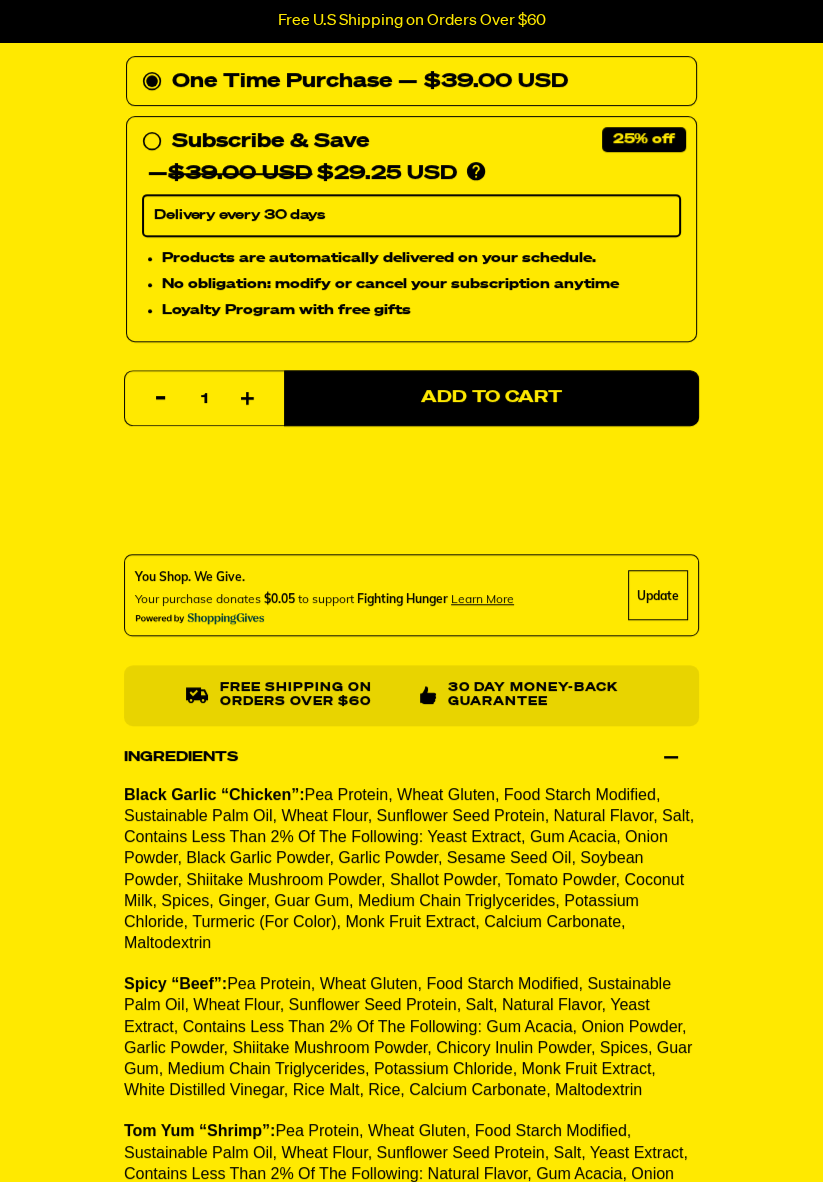 scroll, scrollTop: 1174, scrollLeft: 0, axis: vertical 